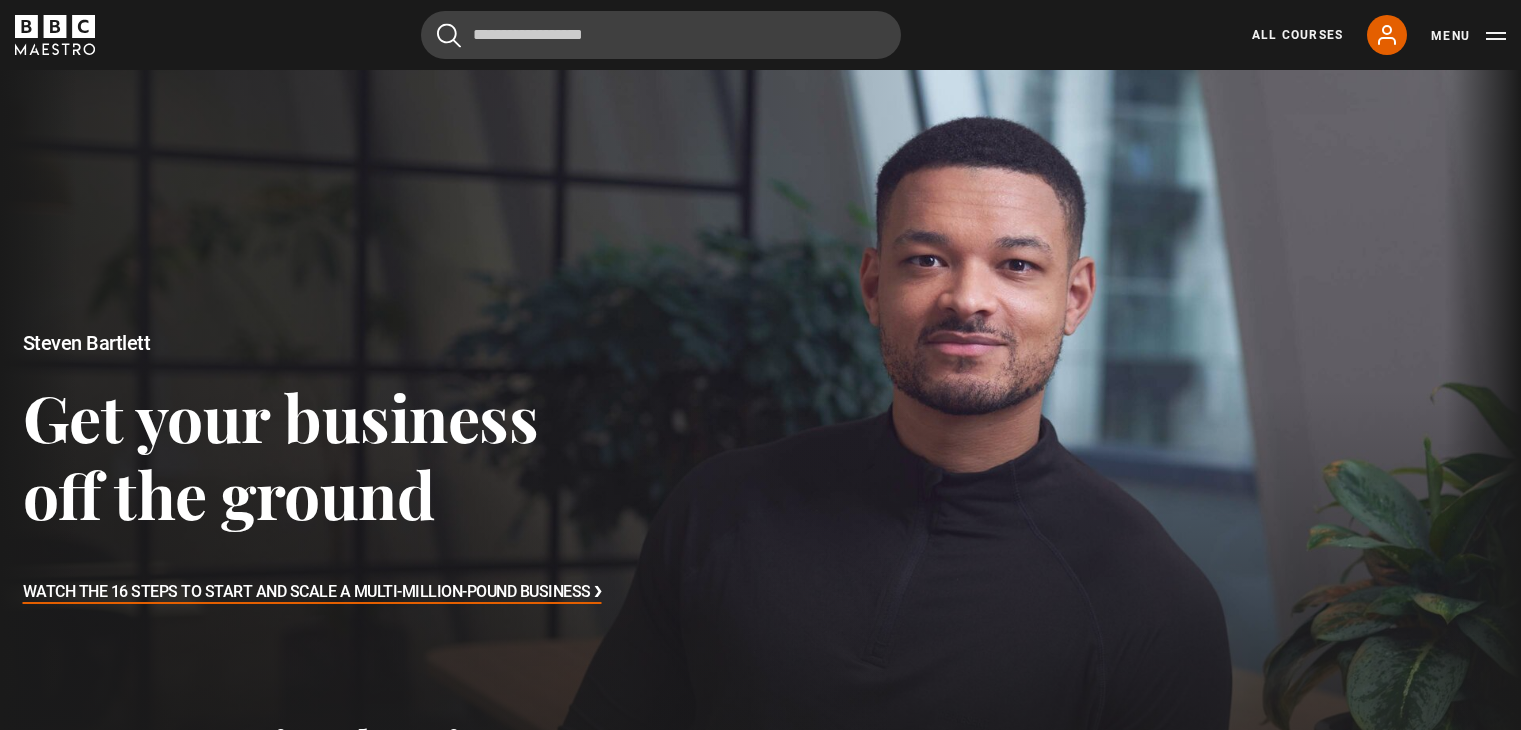 scroll, scrollTop: 0, scrollLeft: 0, axis: both 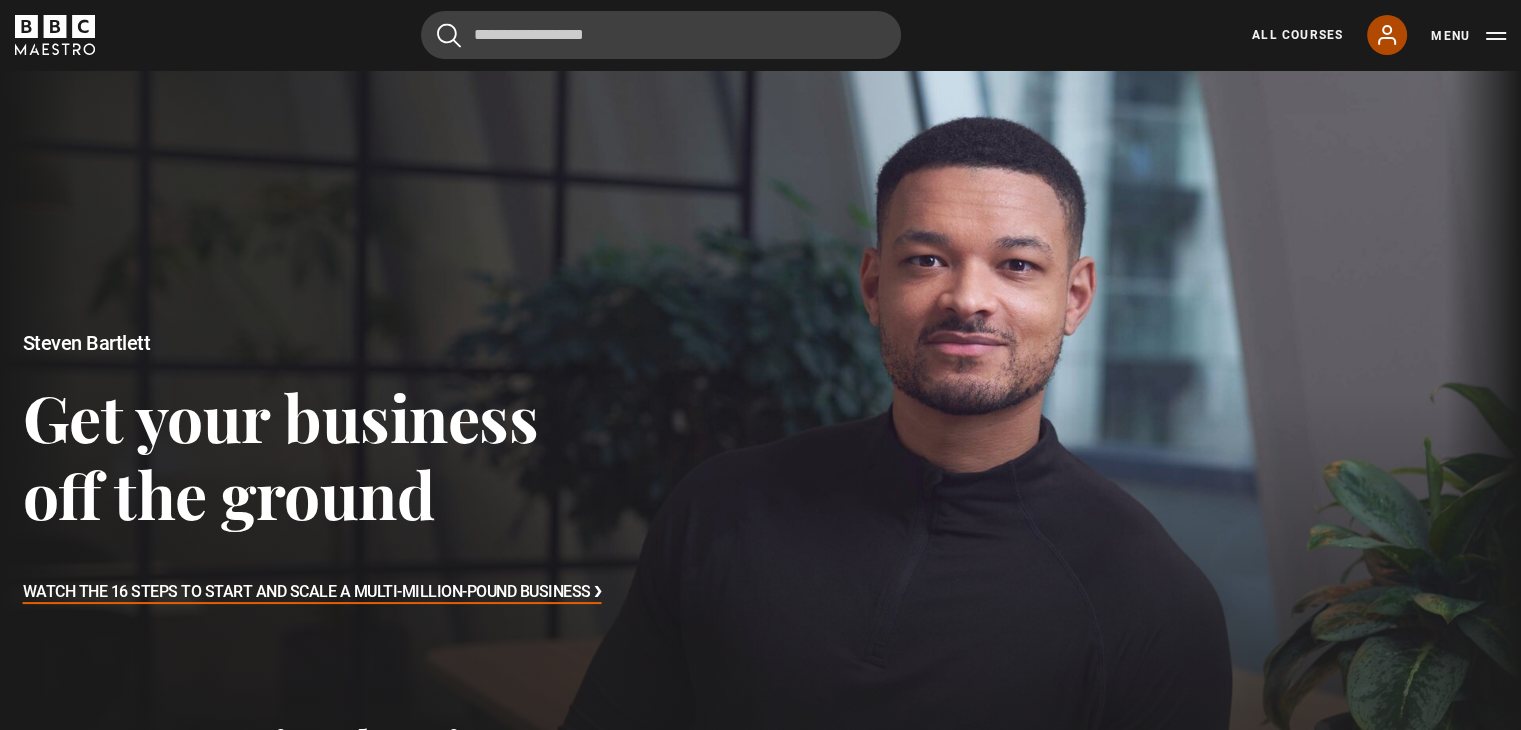 click 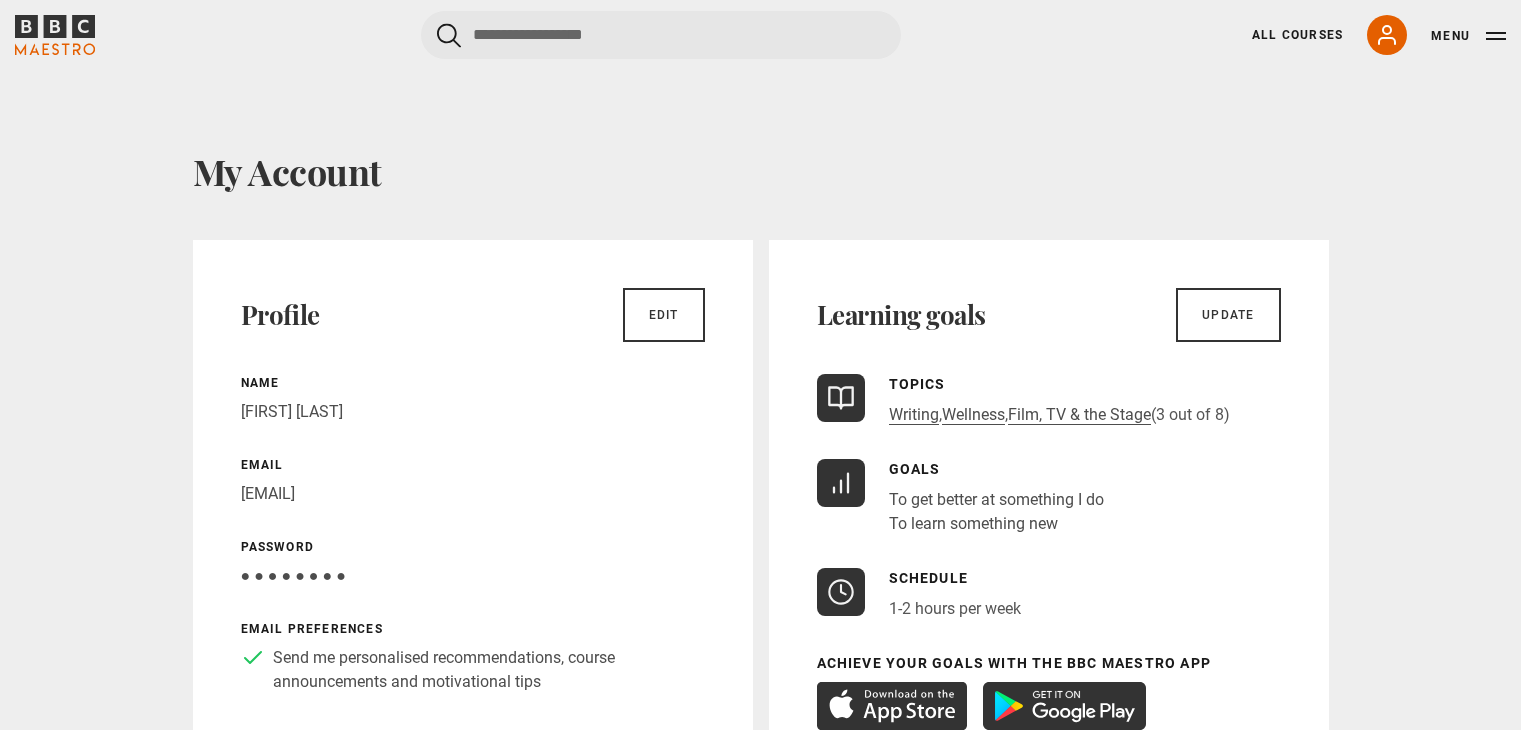 scroll, scrollTop: 0, scrollLeft: 0, axis: both 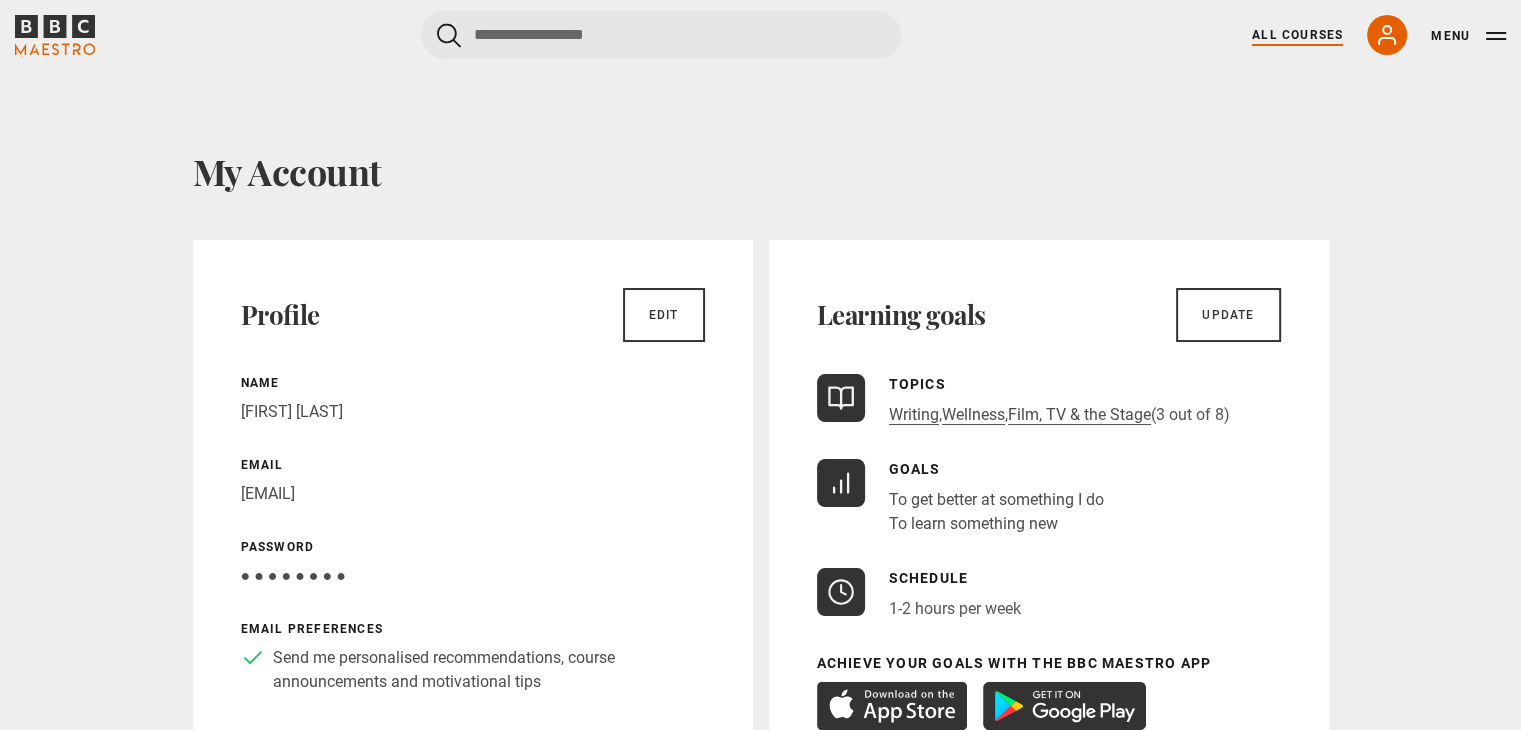 click on "All Courses" at bounding box center [1297, 35] 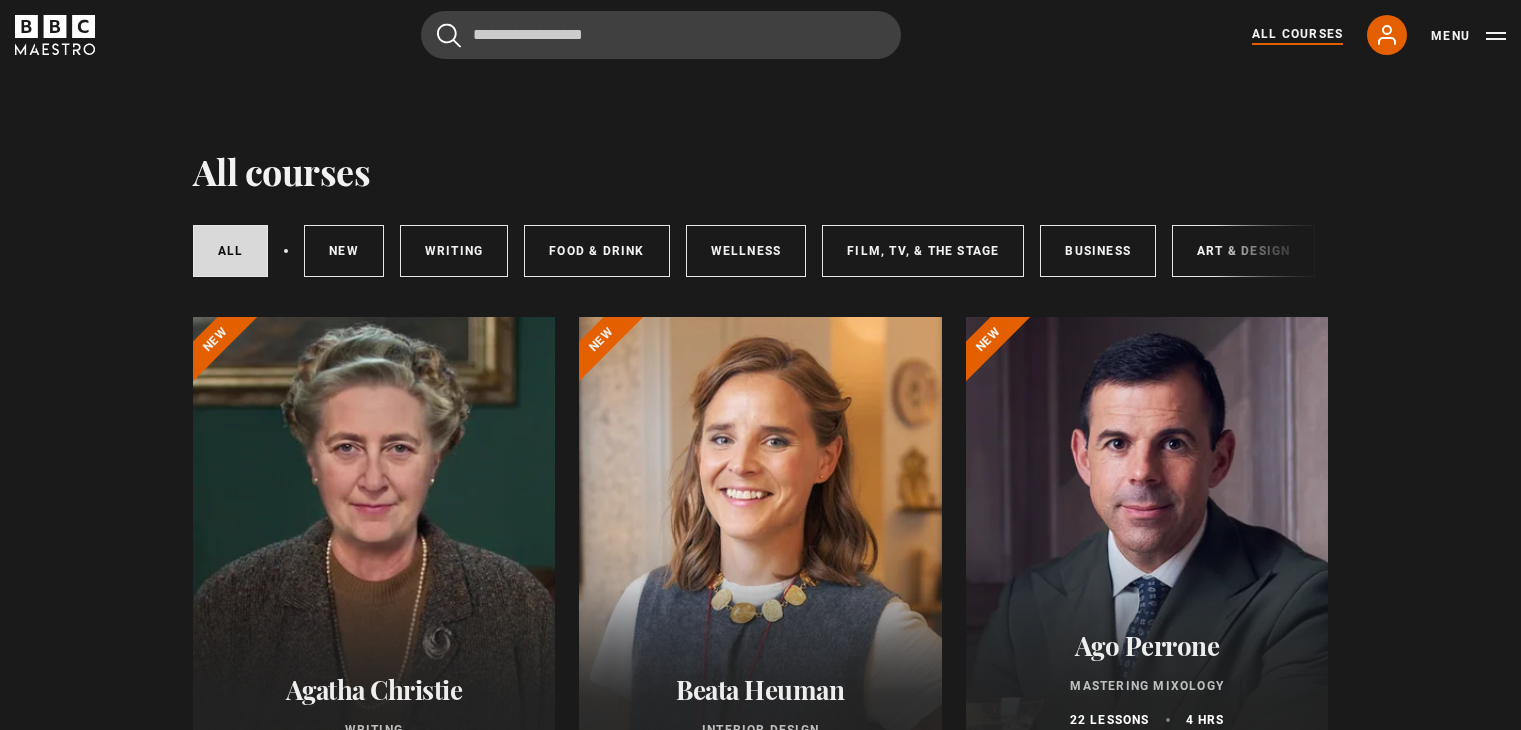 scroll, scrollTop: 0, scrollLeft: 0, axis: both 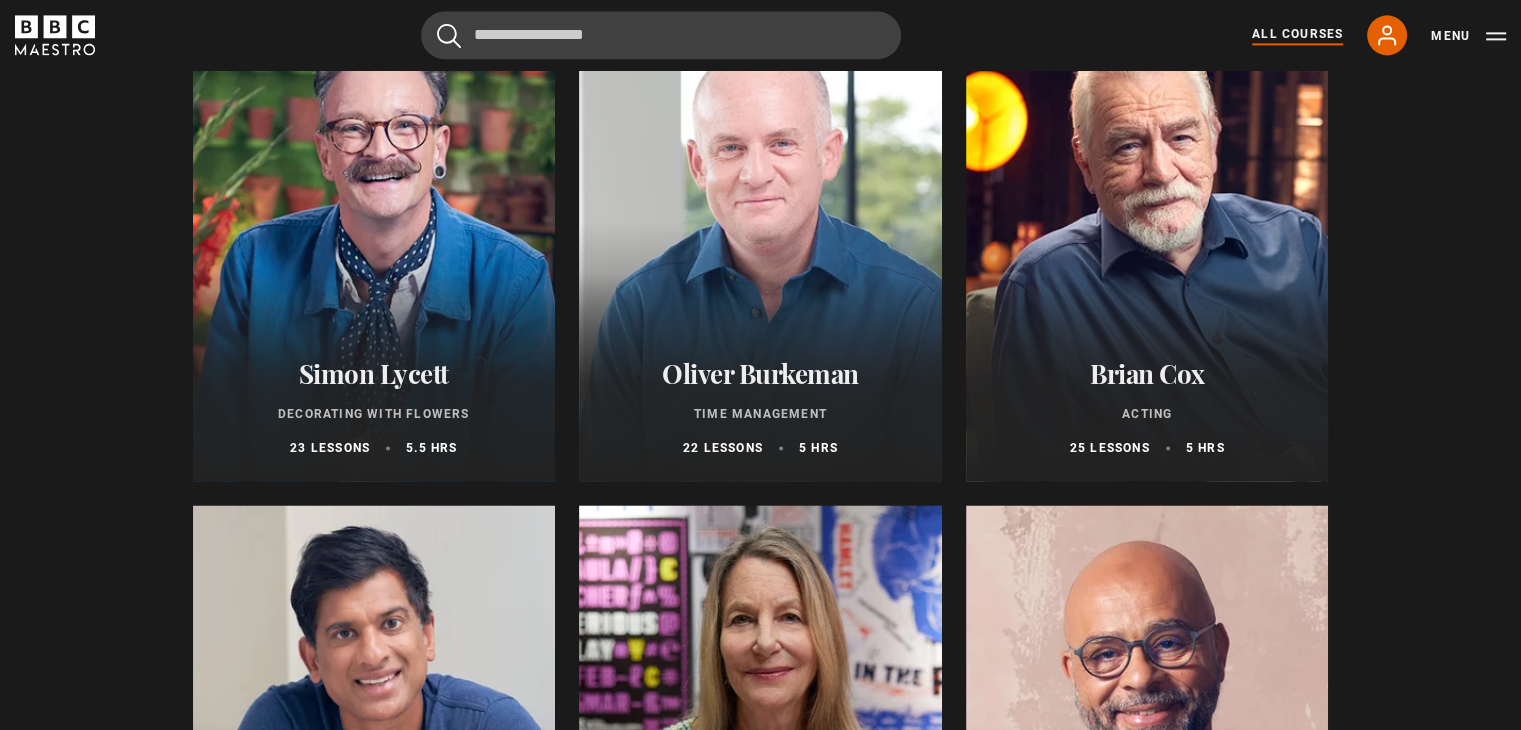 click on "Oliver Burkeman" at bounding box center [760, 373] 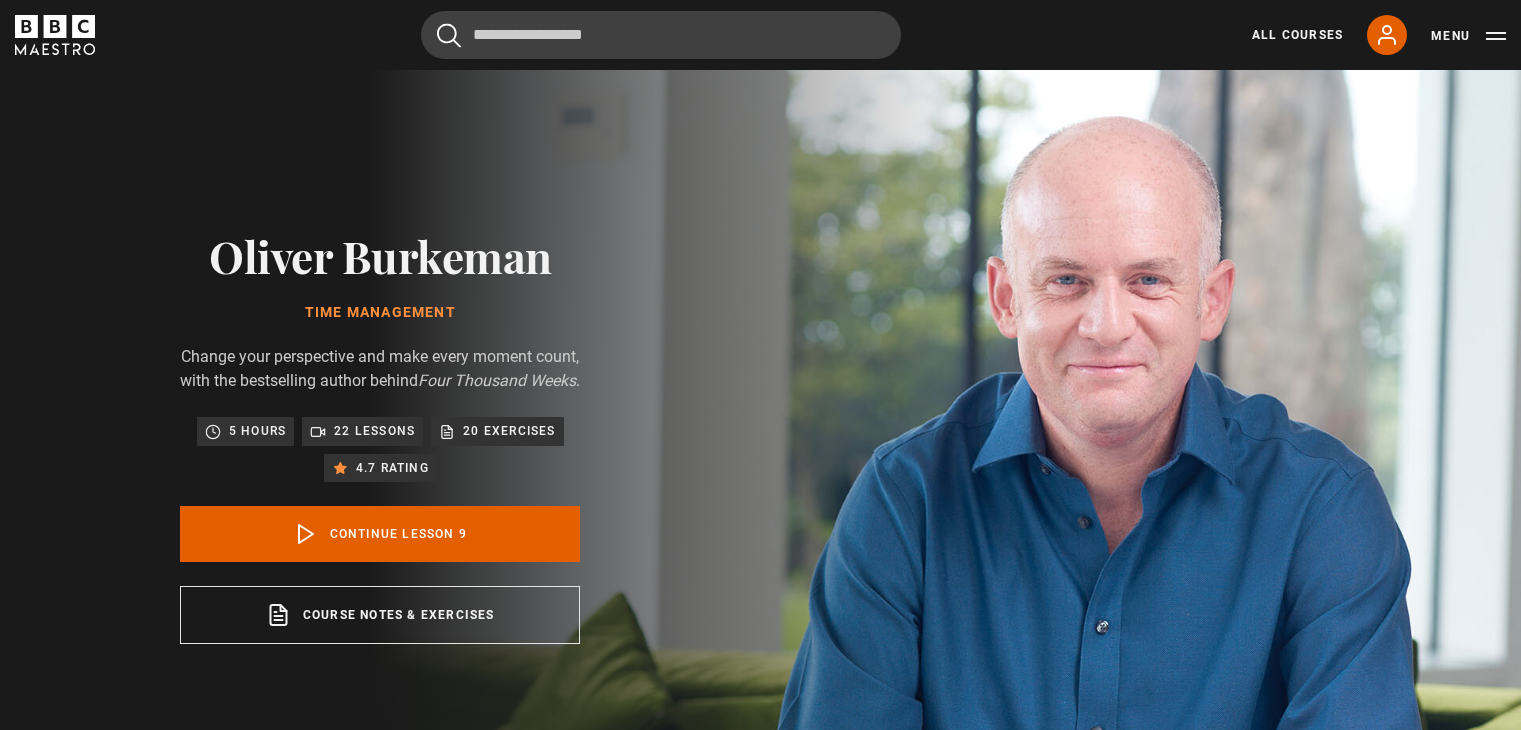 scroll, scrollTop: 828, scrollLeft: 0, axis: vertical 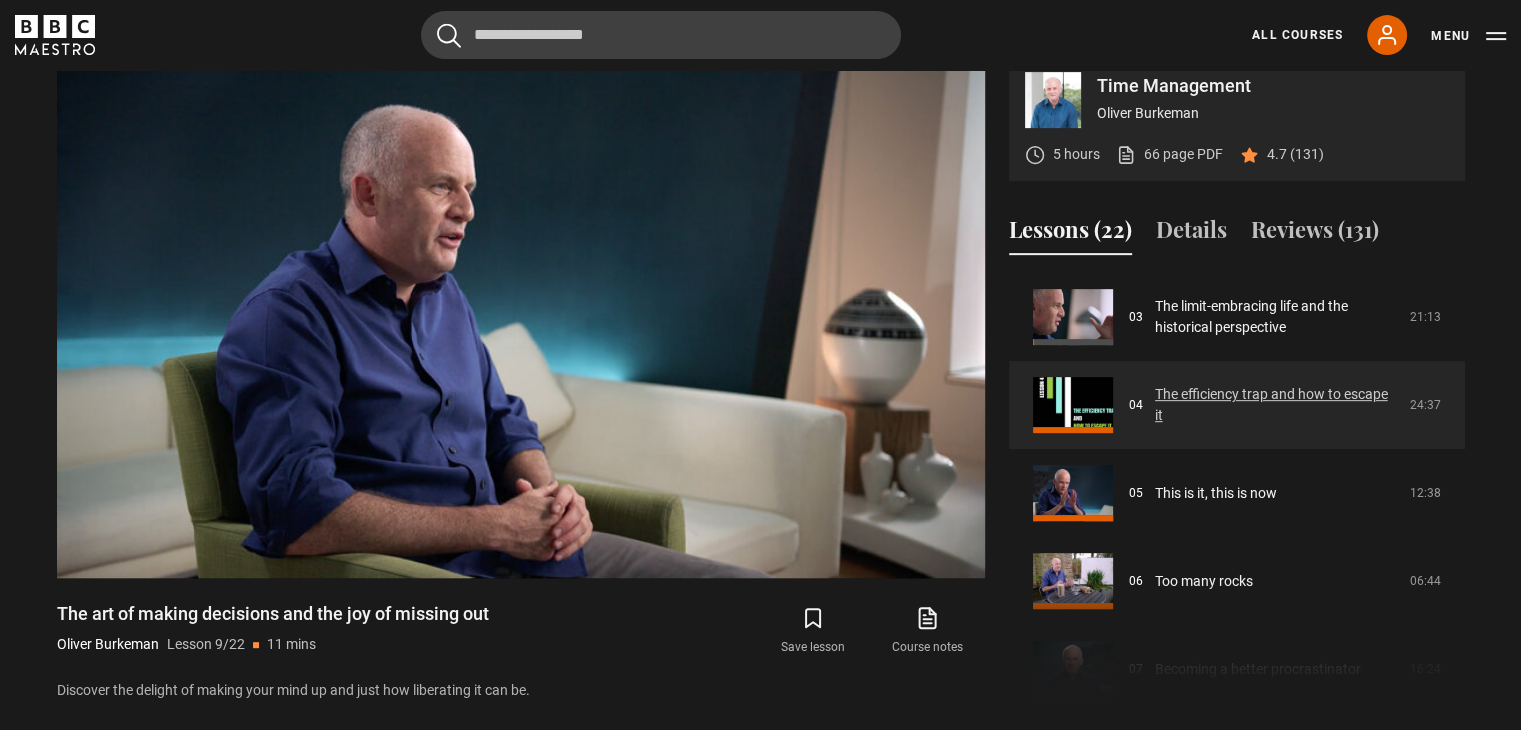 click on "The efficiency trap and how to escape it" at bounding box center (1276, 405) 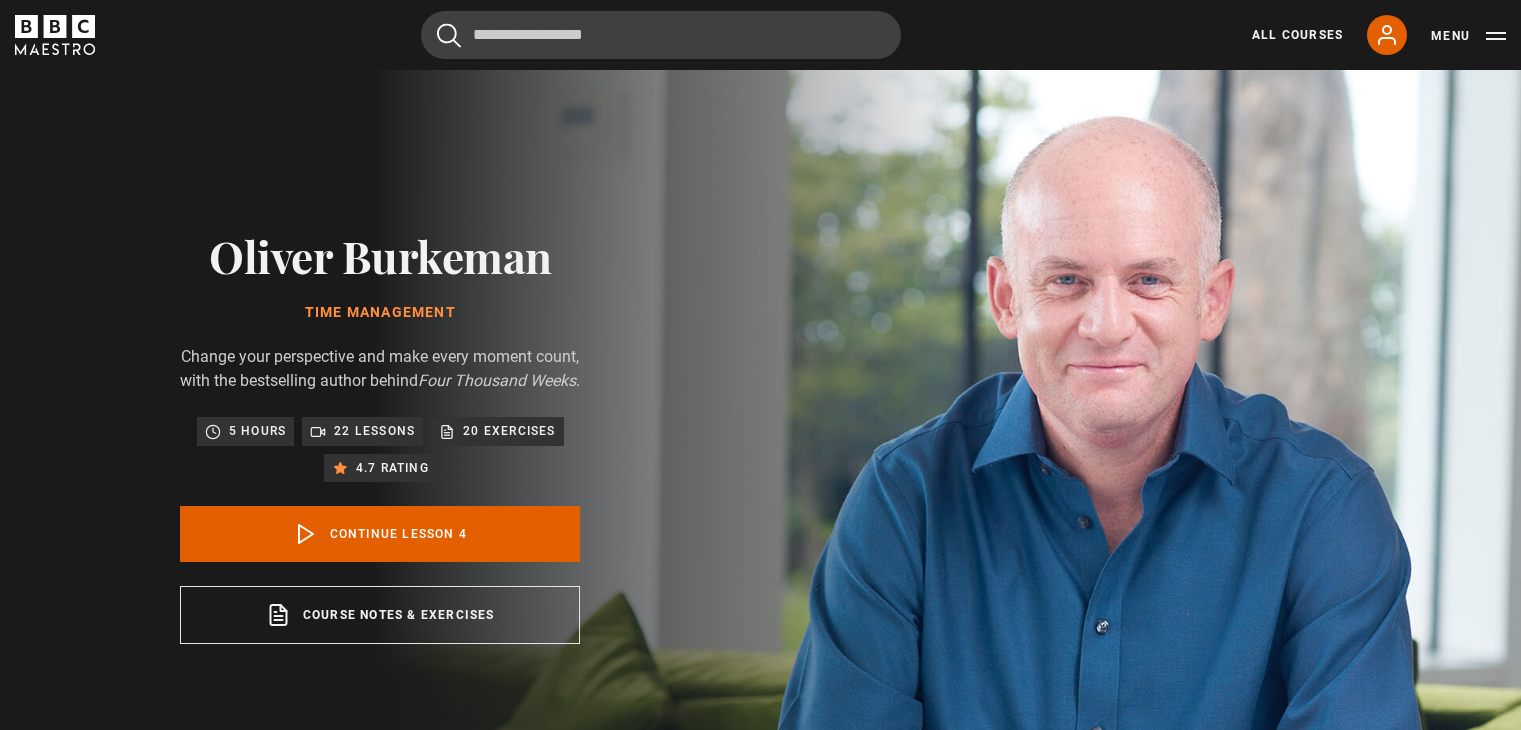 scroll, scrollTop: 828, scrollLeft: 0, axis: vertical 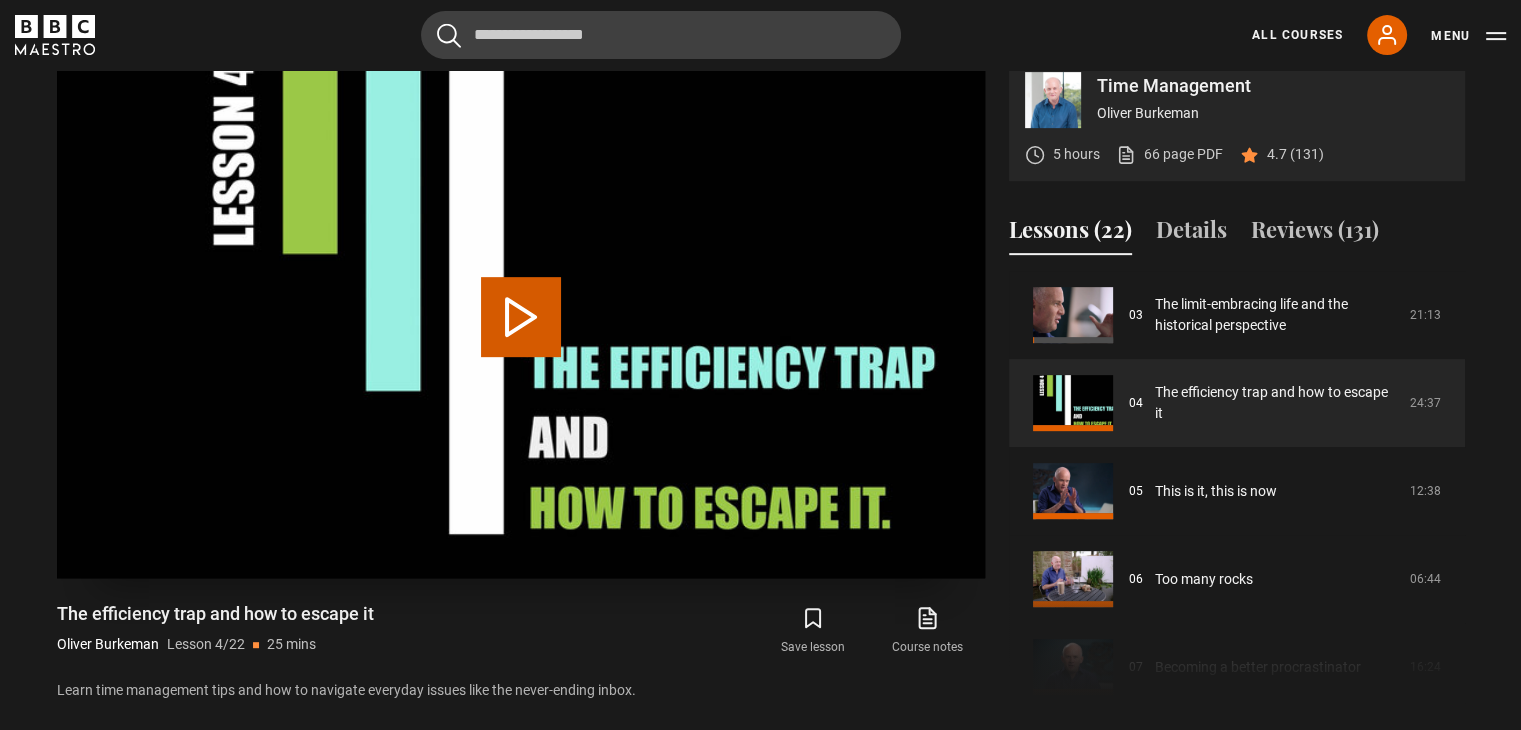 click on "Play Lesson The efficiency trap and how to escape it" at bounding box center [521, 317] 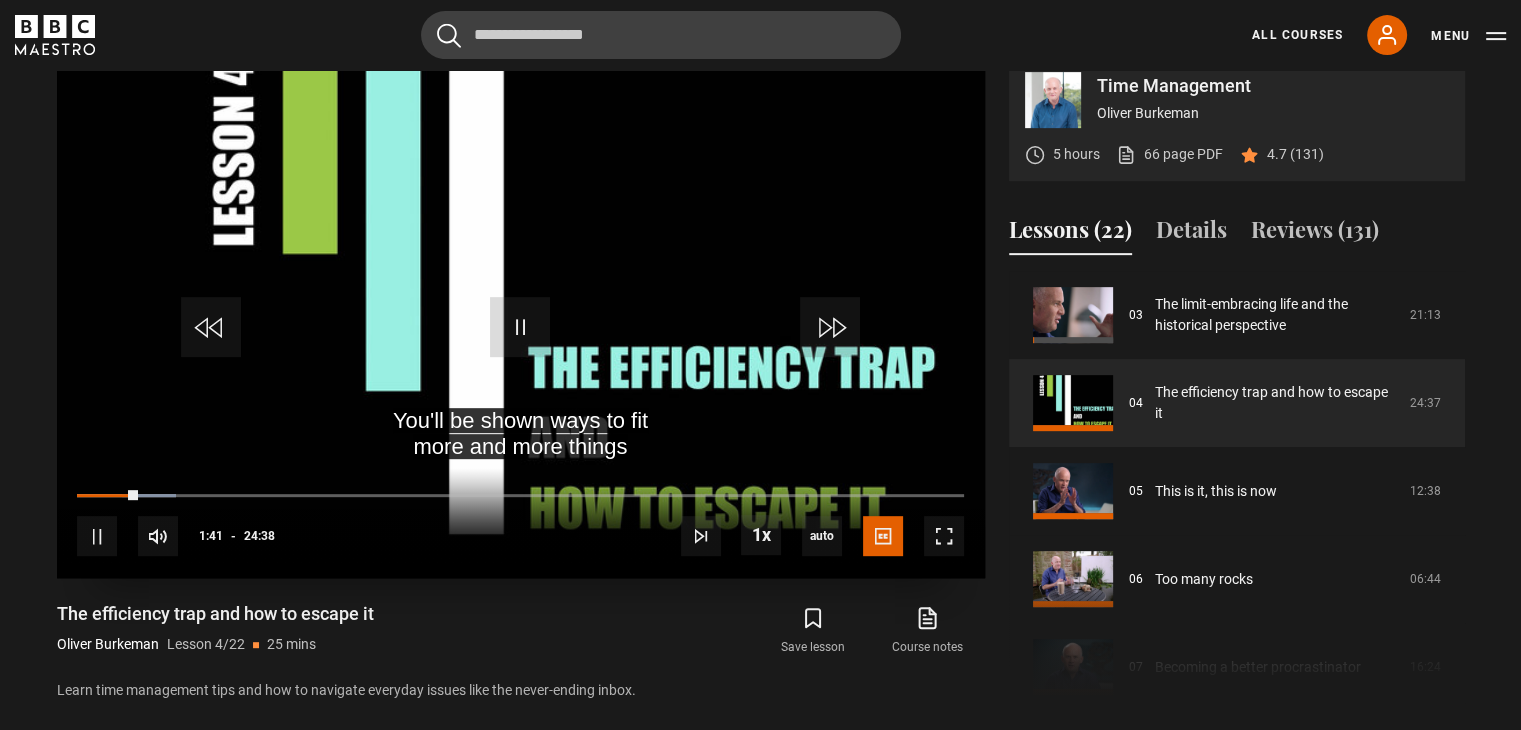 click at bounding box center (521, 317) 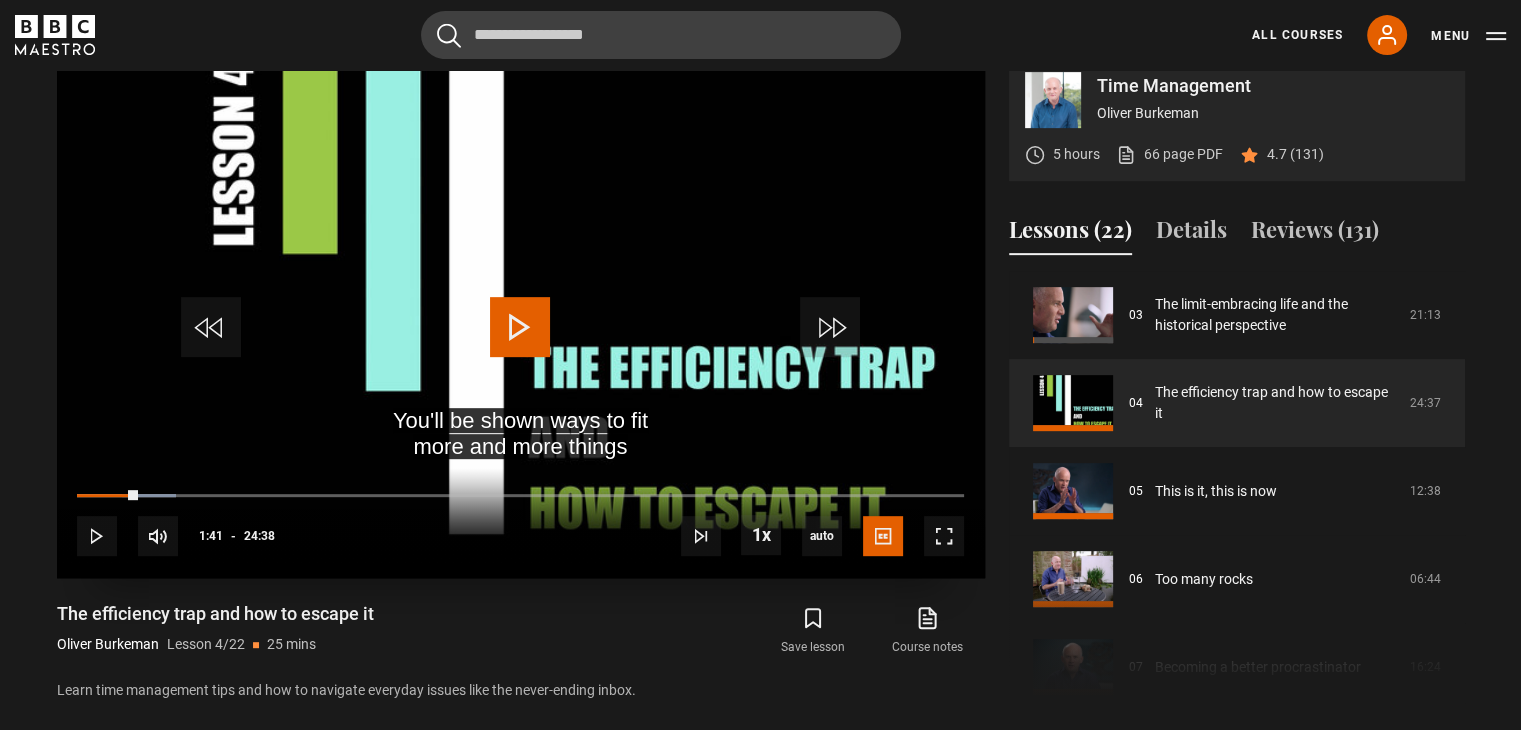 click at bounding box center [520, 327] 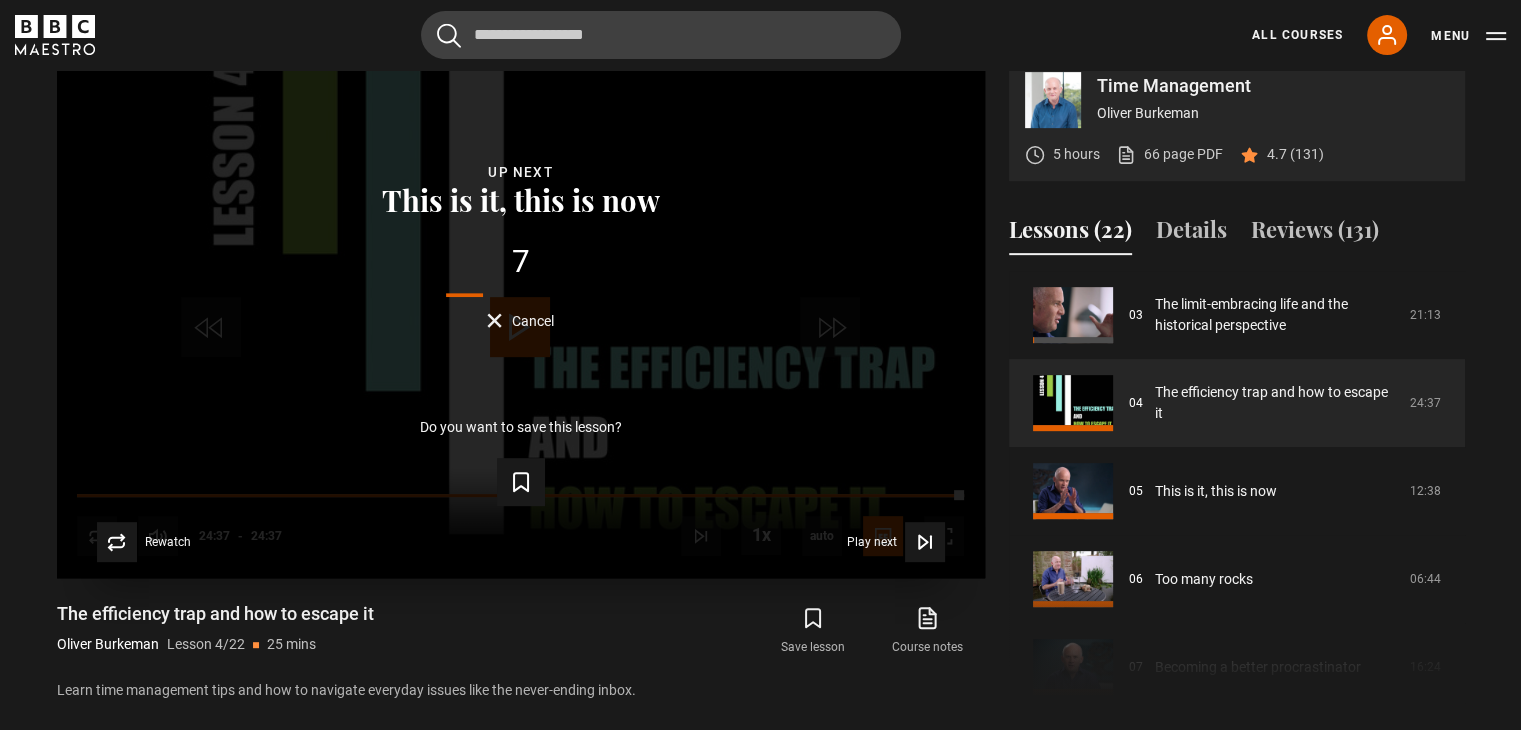 click on "Cancel" at bounding box center (533, 321) 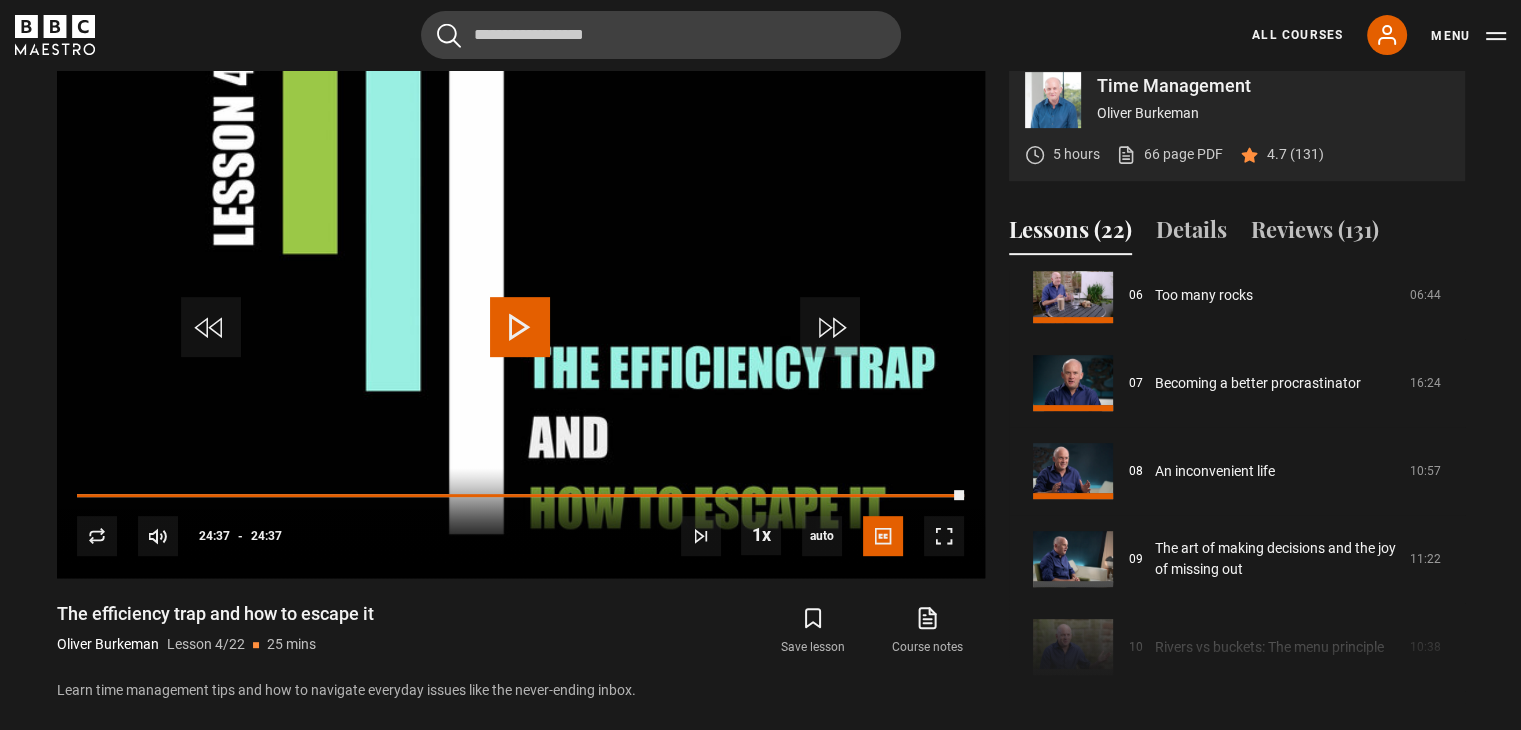 scroll, scrollTop: 564, scrollLeft: 0, axis: vertical 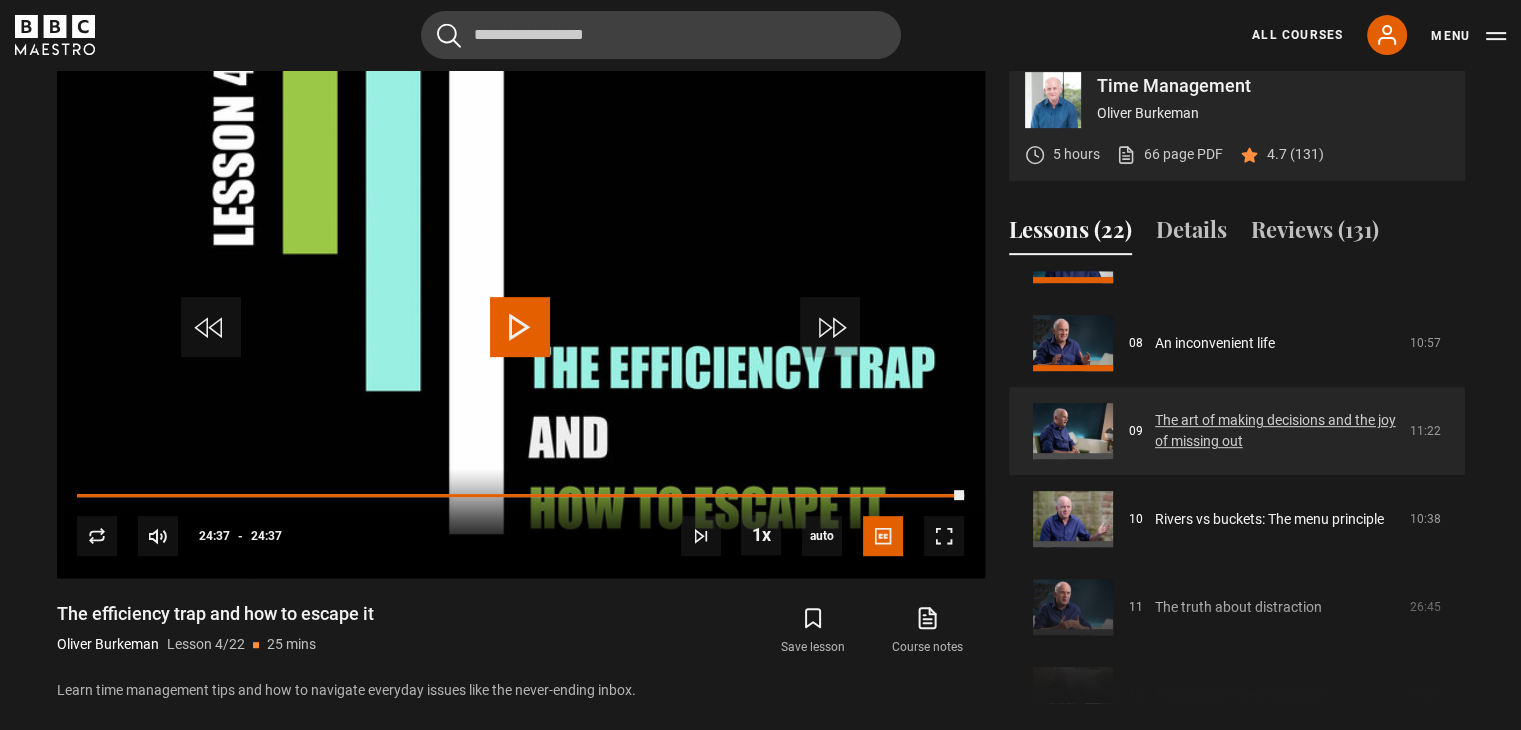 click on "The art of making decisions and the joy of missing out" at bounding box center [1276, 431] 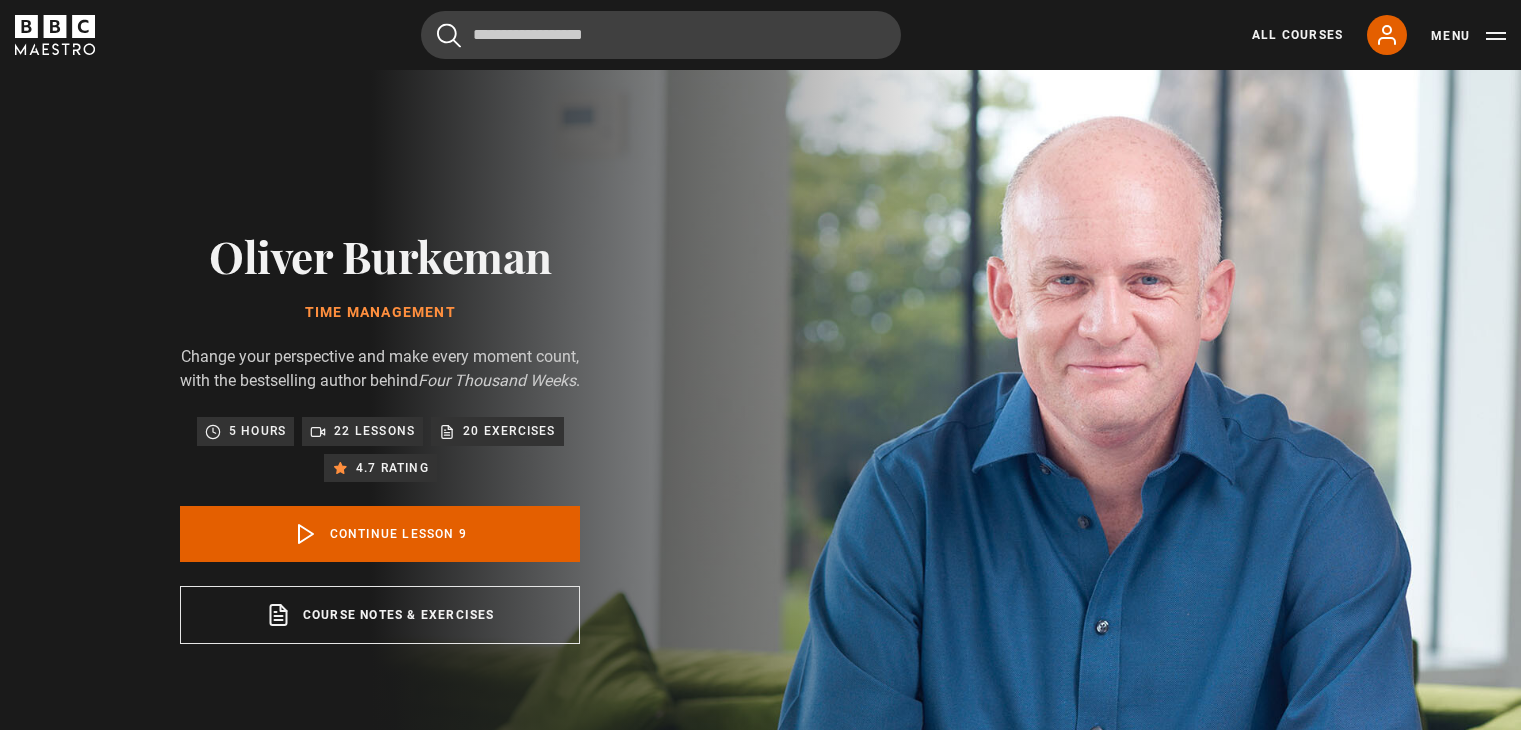 scroll, scrollTop: 828, scrollLeft: 0, axis: vertical 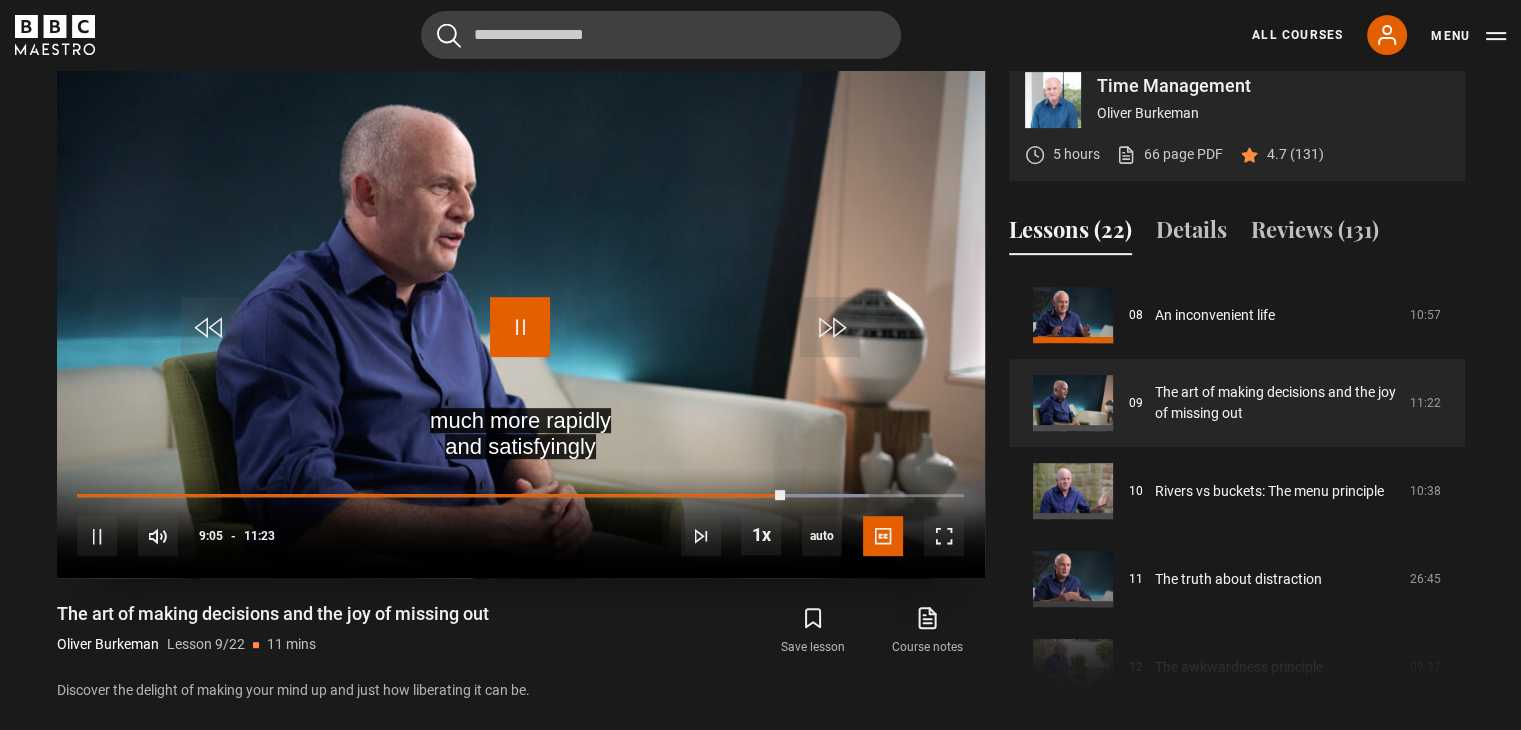 click at bounding box center (520, 327) 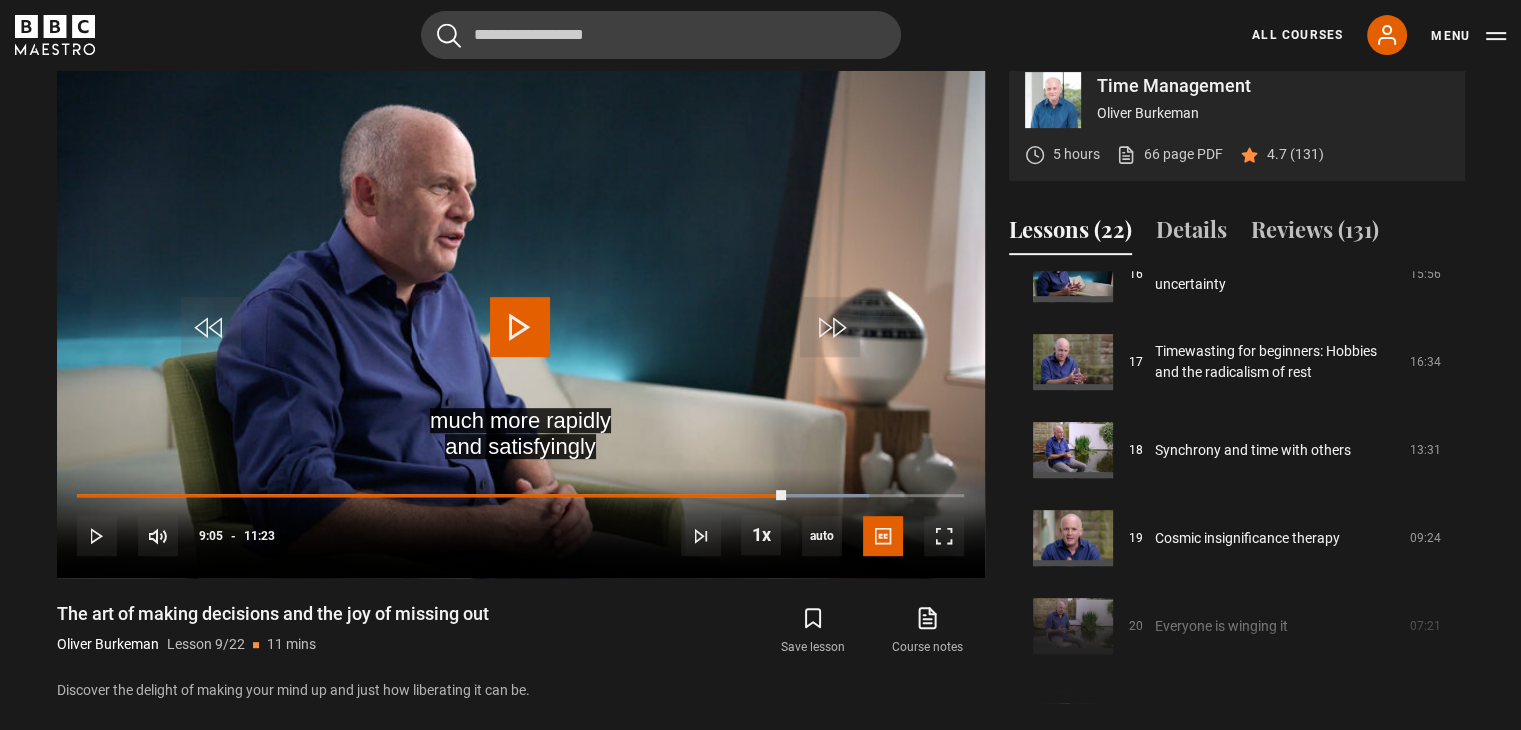 scroll, scrollTop: 1592, scrollLeft: 0, axis: vertical 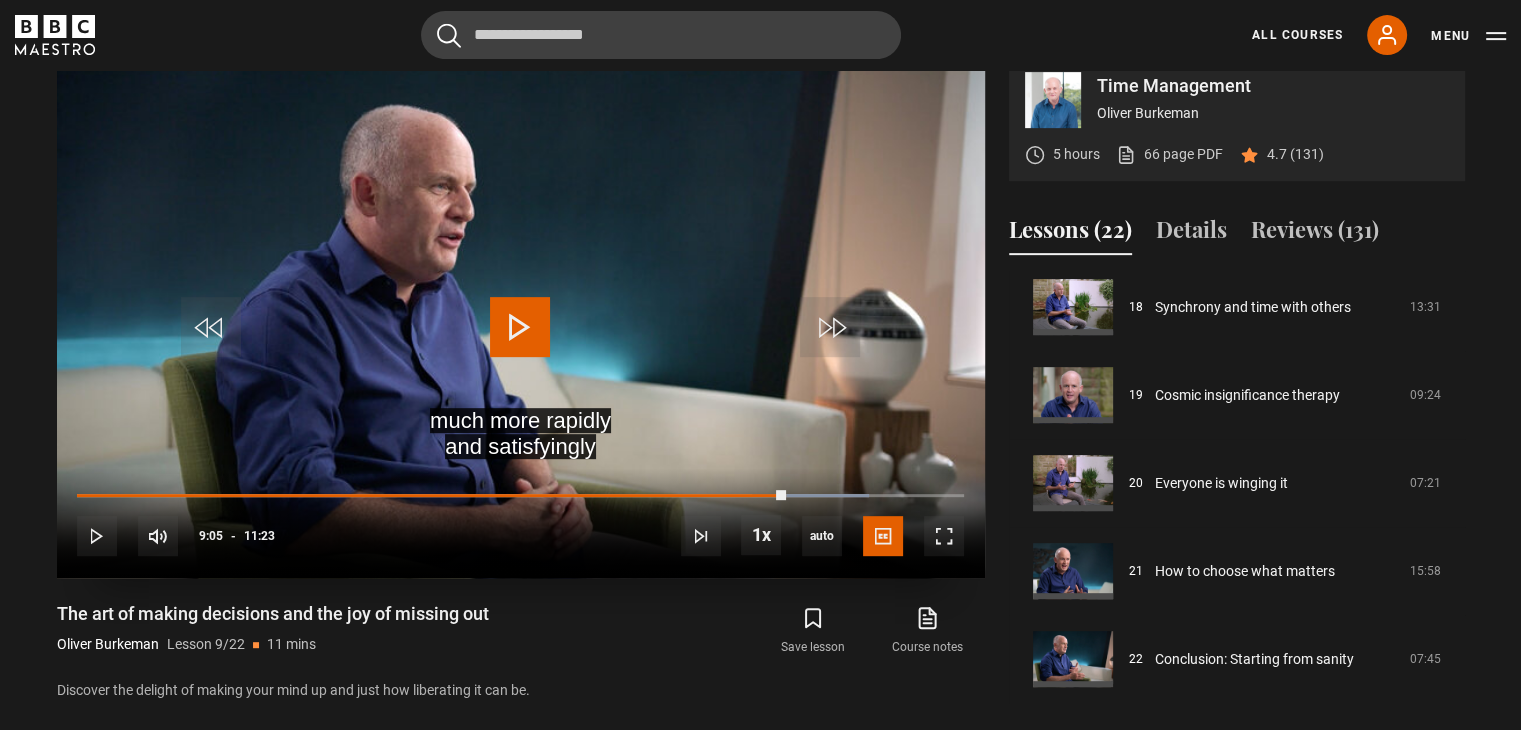 click at bounding box center (520, 327) 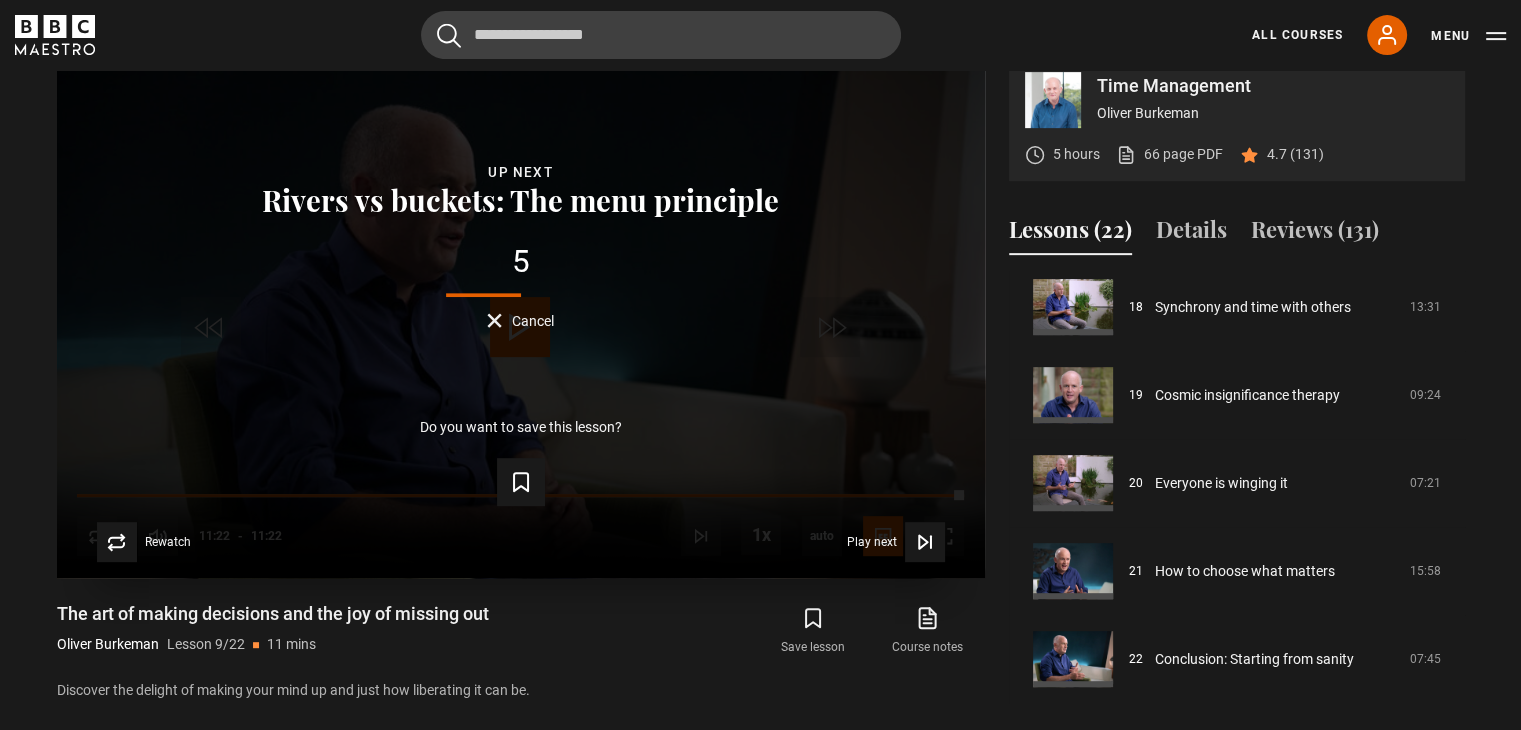click on "5" at bounding box center [521, 262] 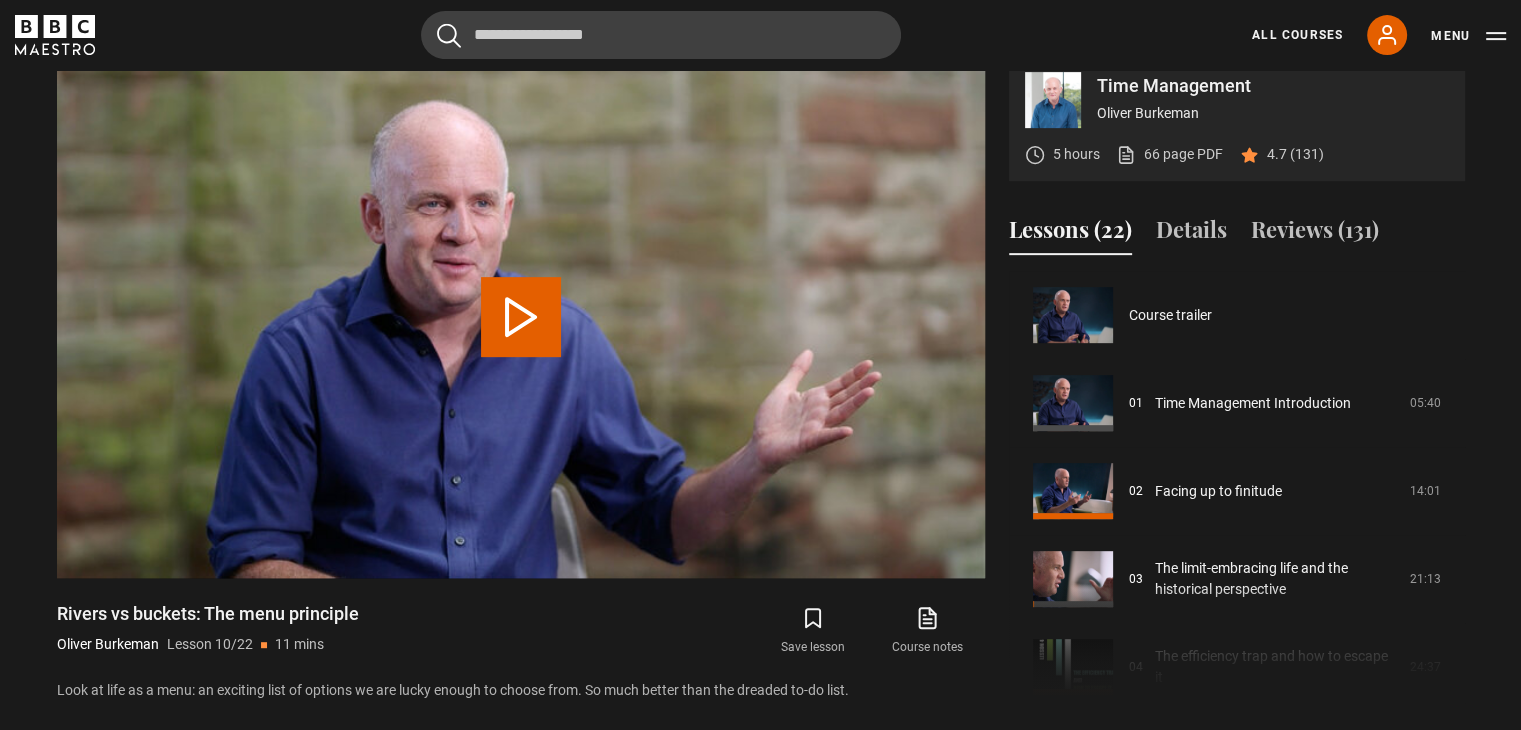 scroll, scrollTop: 792, scrollLeft: 0, axis: vertical 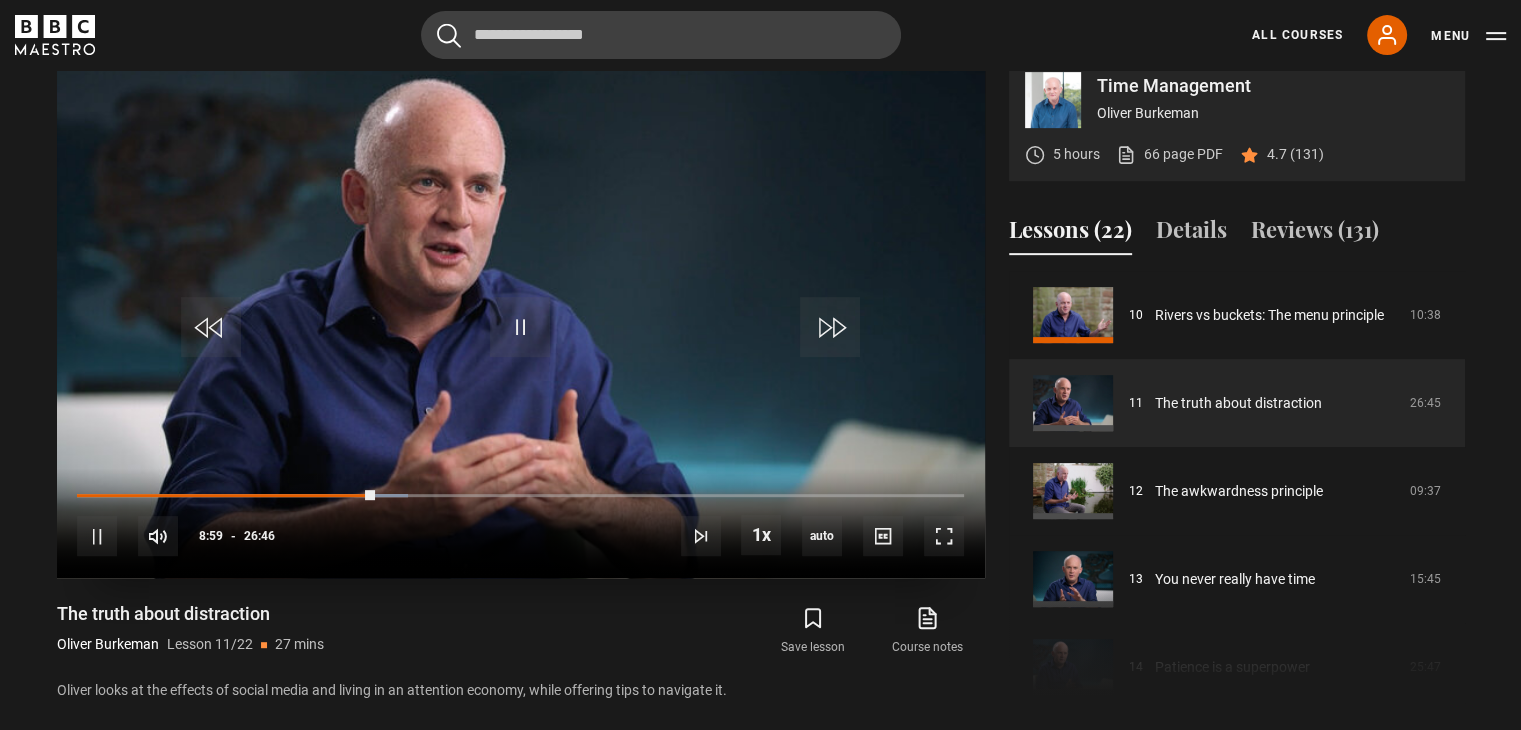 drag, startPoint x: 790, startPoint y: 224, endPoint x: 735, endPoint y: 153, distance: 89.81091 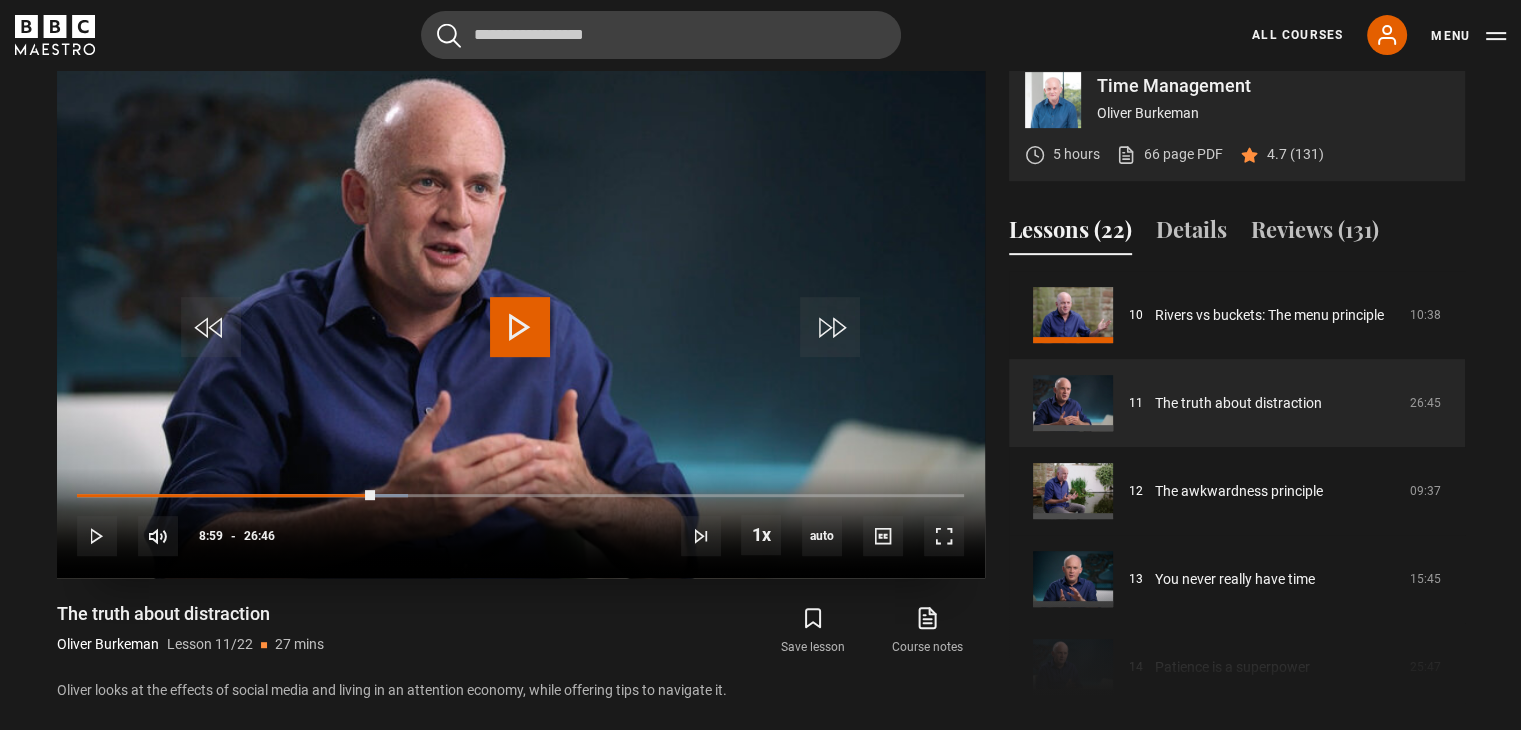 click at bounding box center [521, 317] 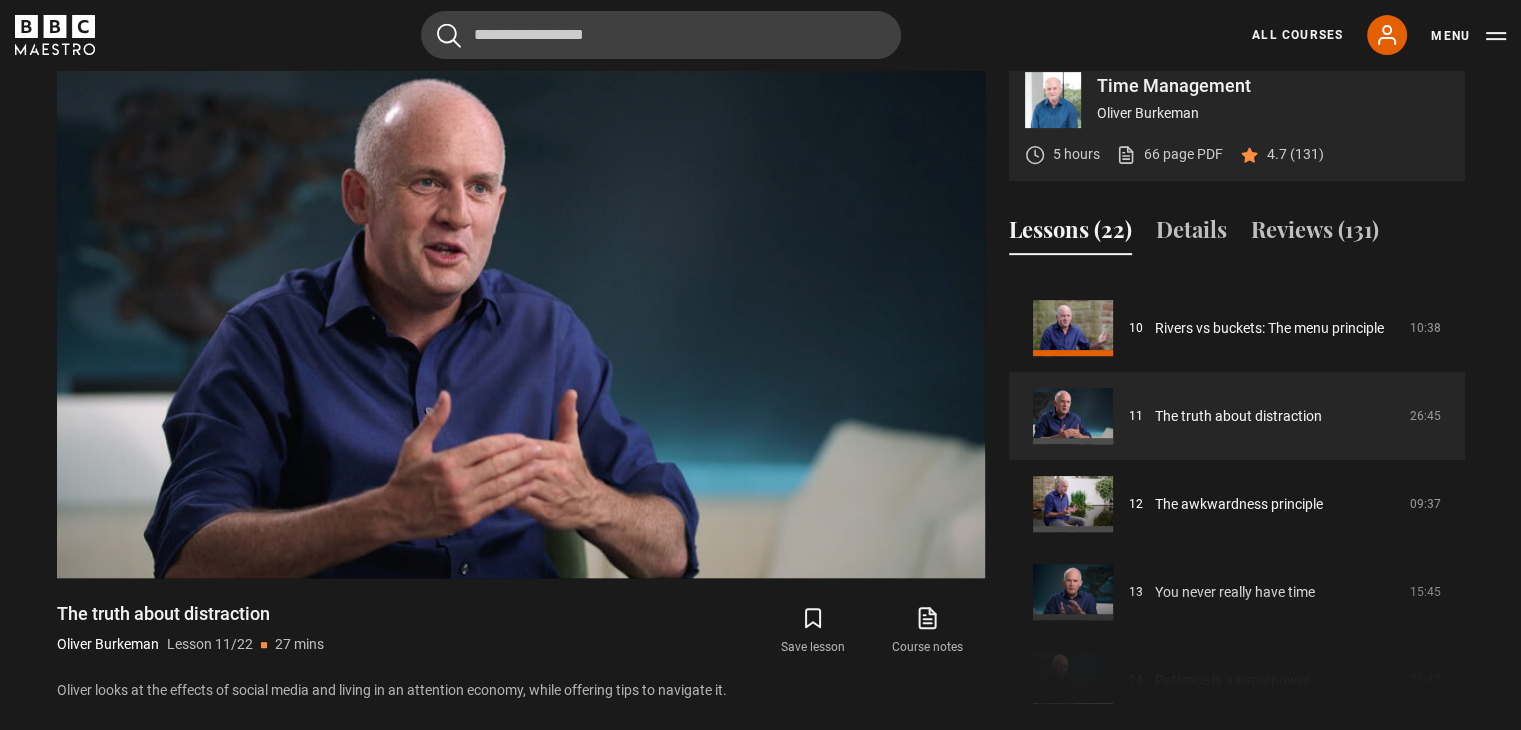 scroll, scrollTop: 863, scrollLeft: 0, axis: vertical 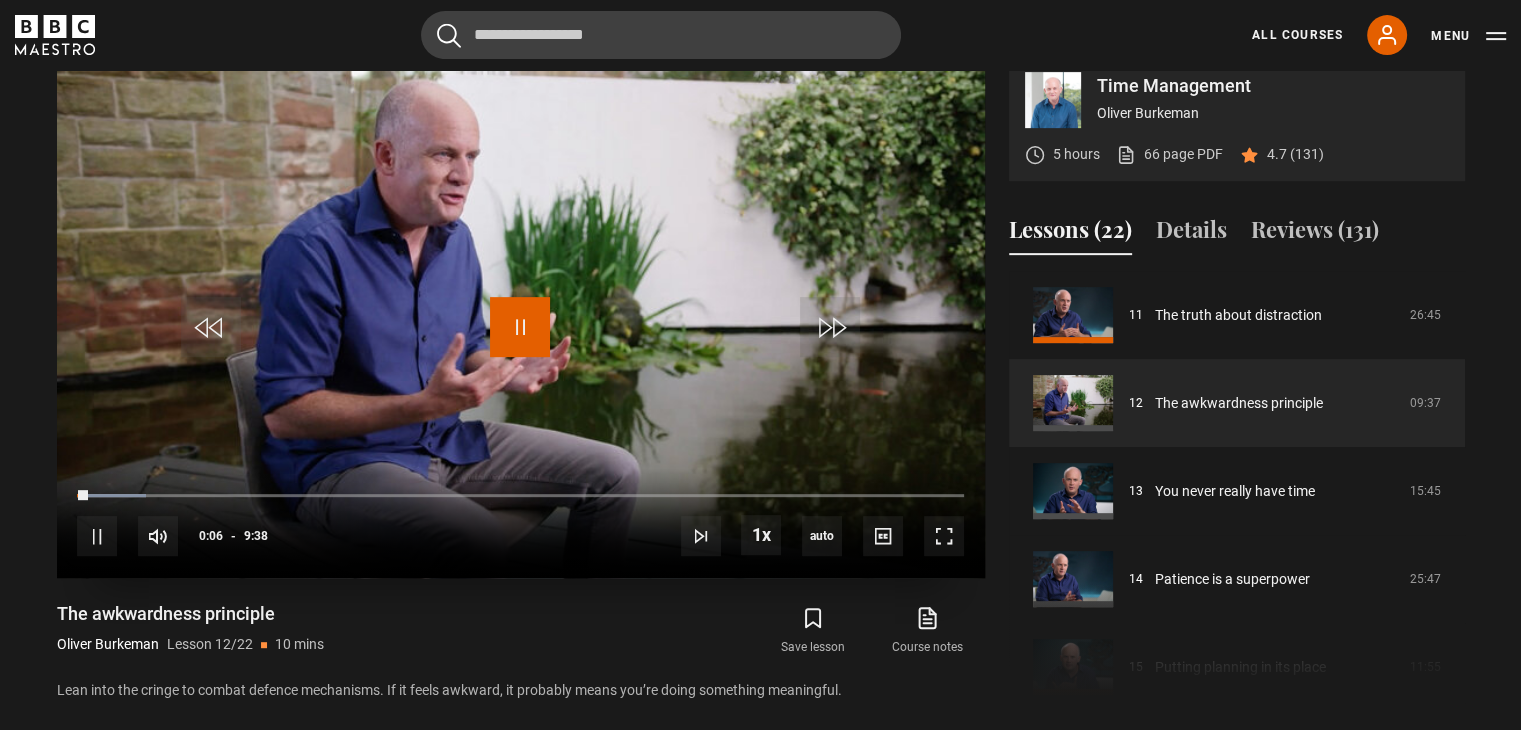 click at bounding box center (520, 327) 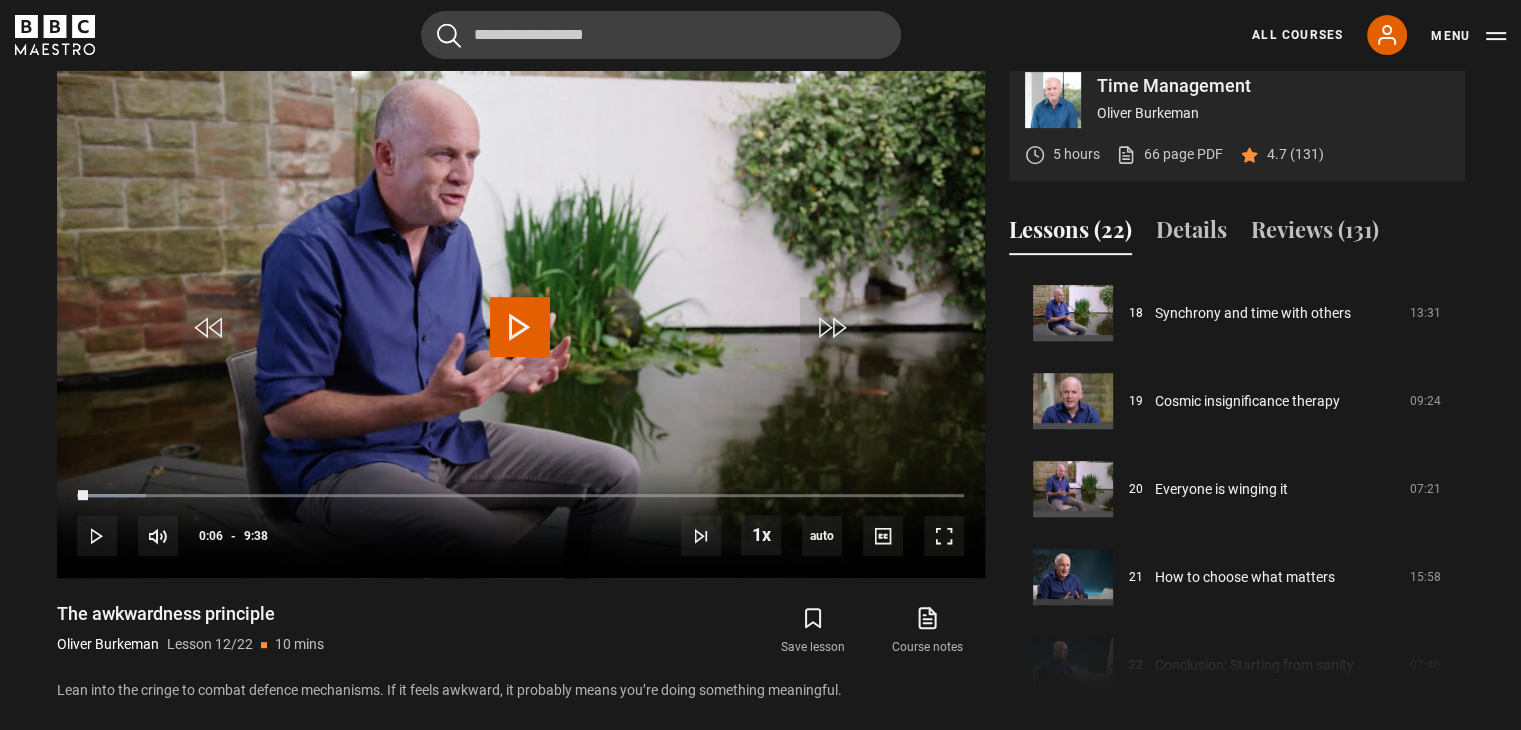 scroll, scrollTop: 1592, scrollLeft: 0, axis: vertical 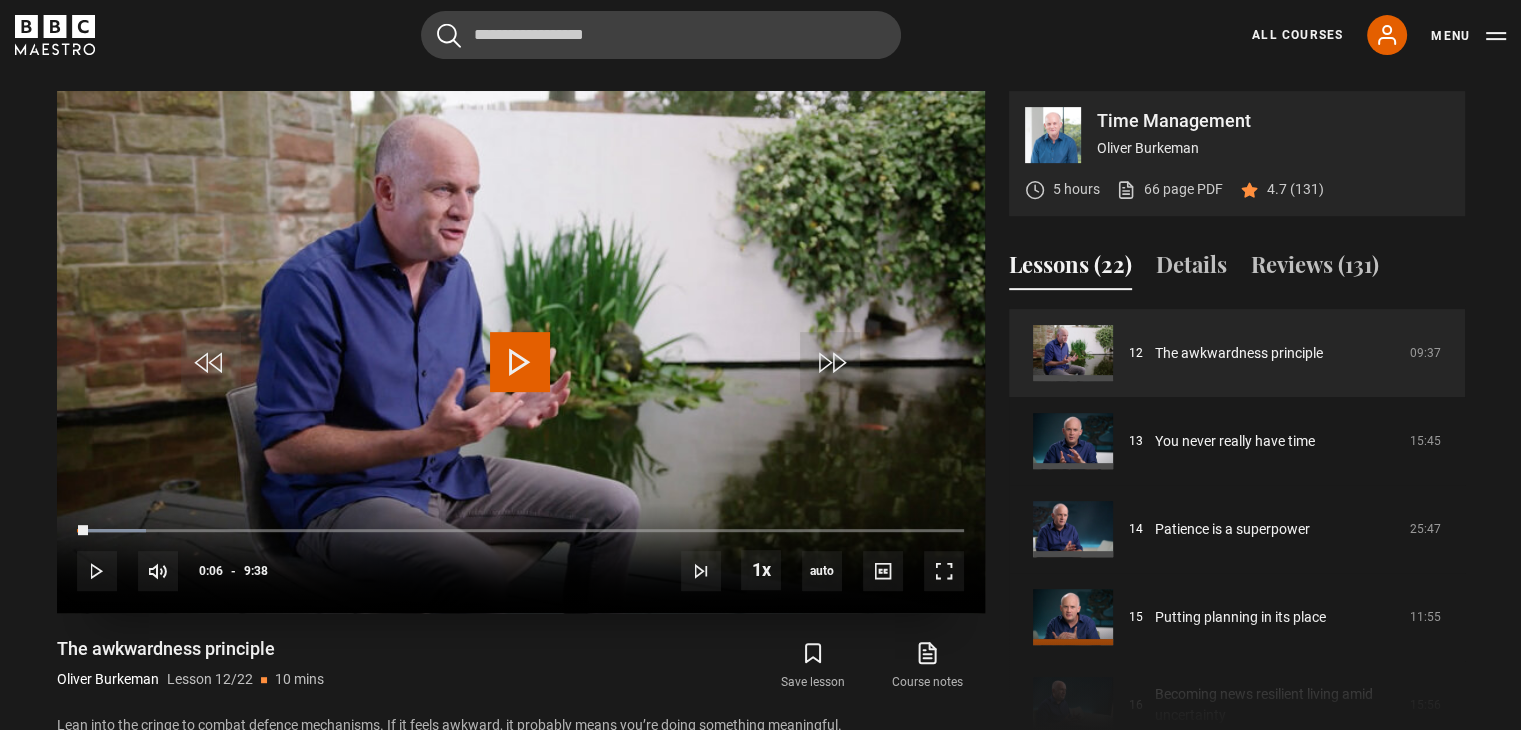 click at bounding box center (520, 362) 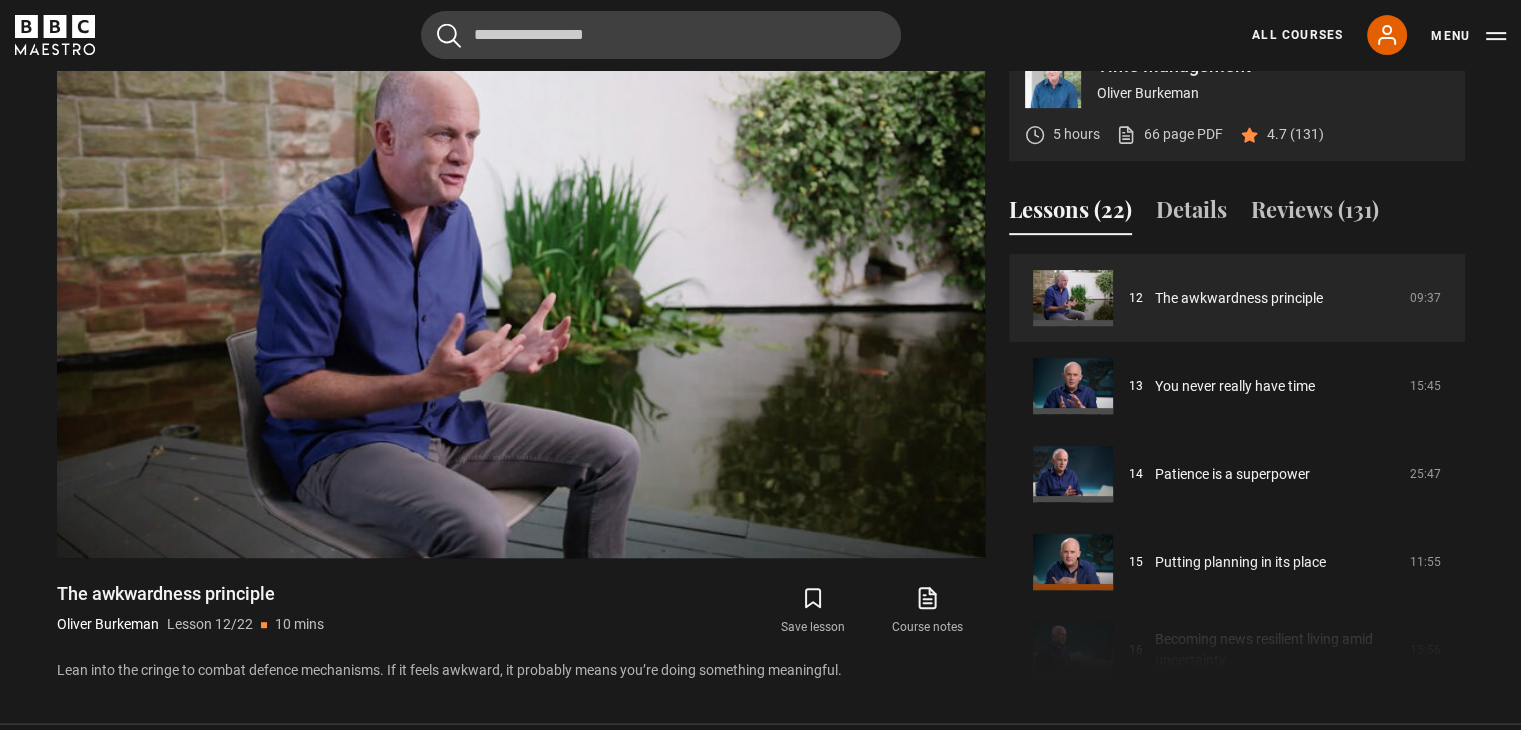 scroll, scrollTop: 836, scrollLeft: 0, axis: vertical 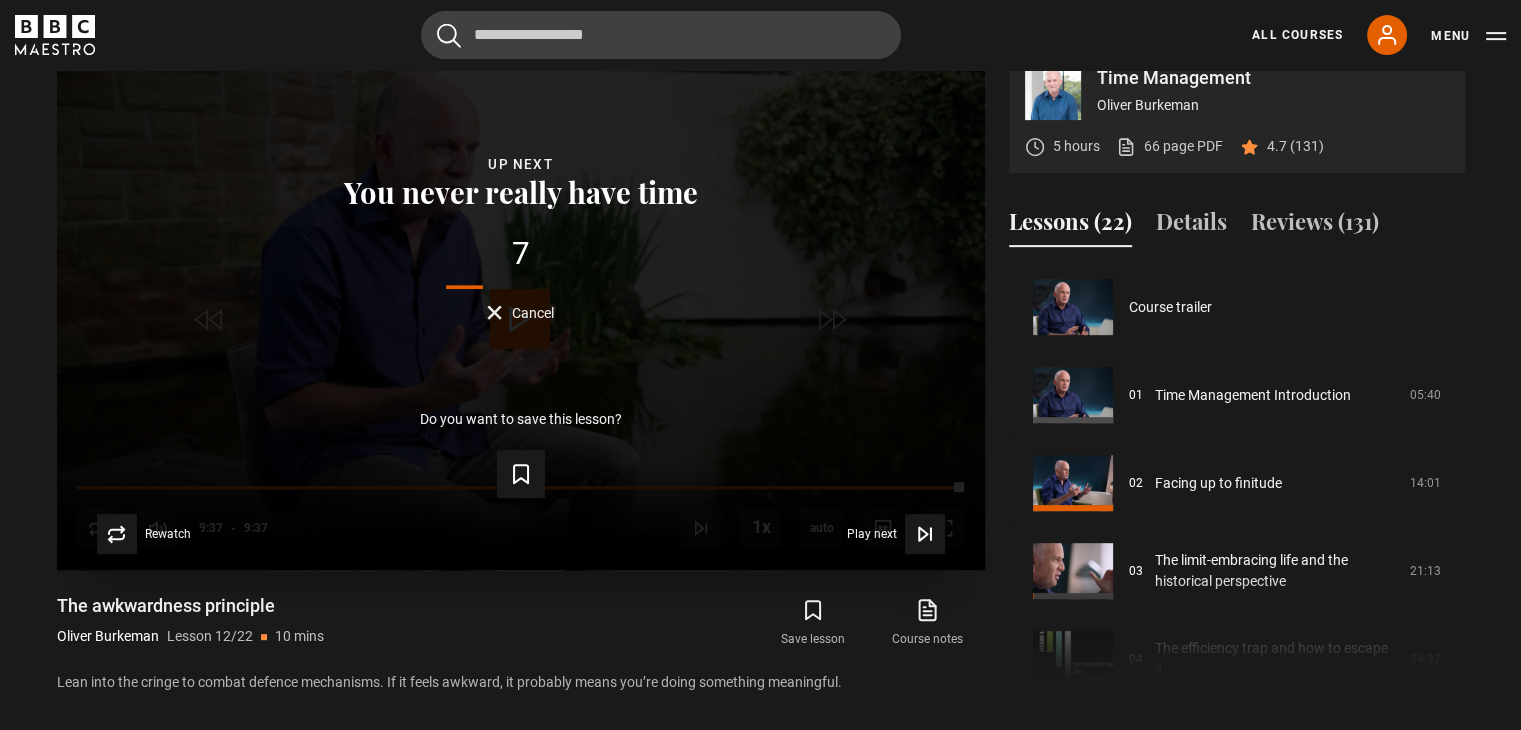 click on "Cancel" at bounding box center [520, 312] 